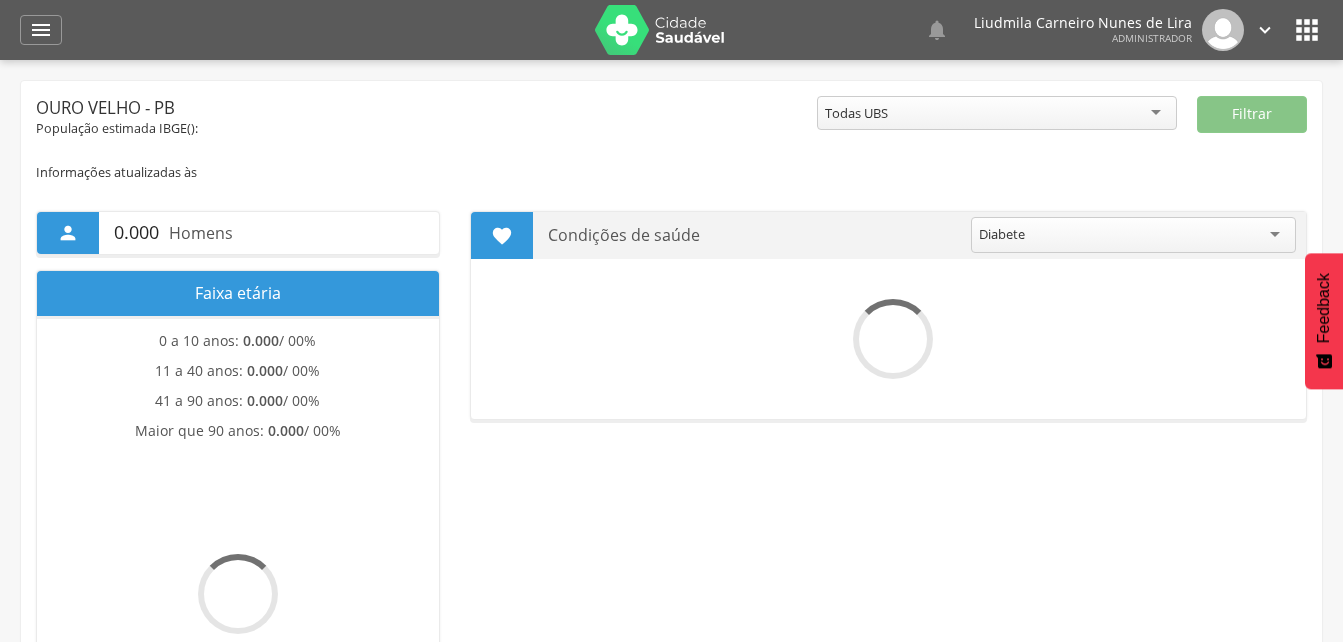 scroll, scrollTop: 0, scrollLeft: 0, axis: both 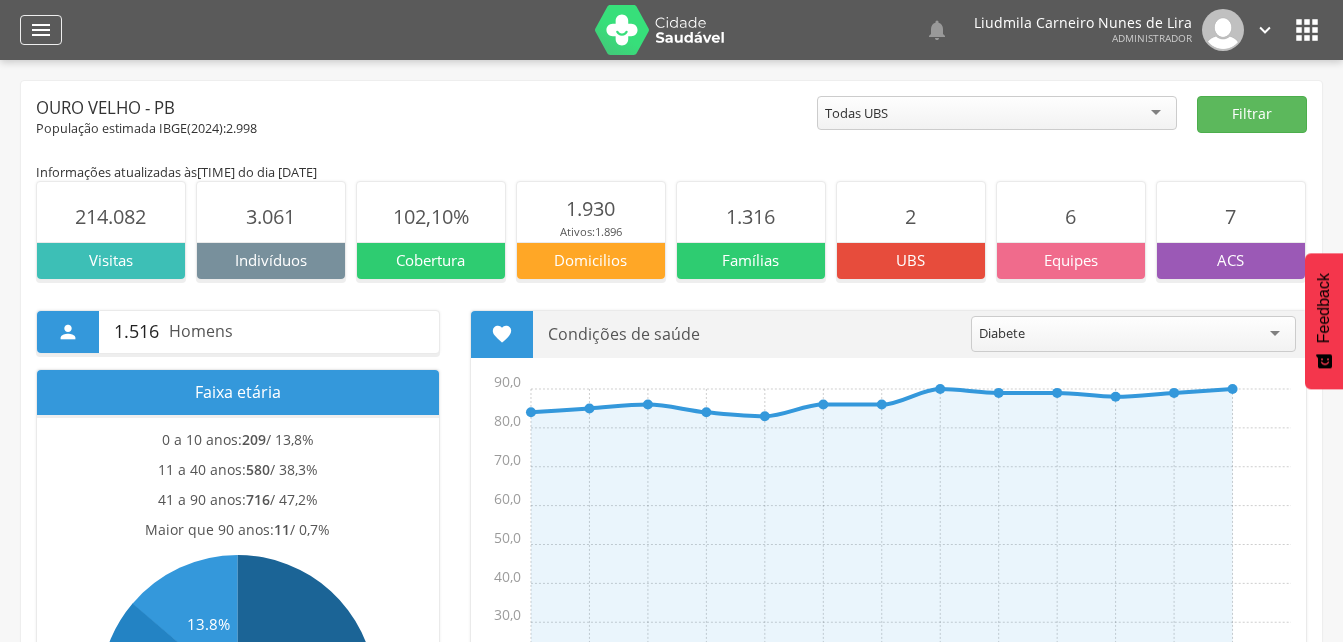 click on "" at bounding box center (41, 30) 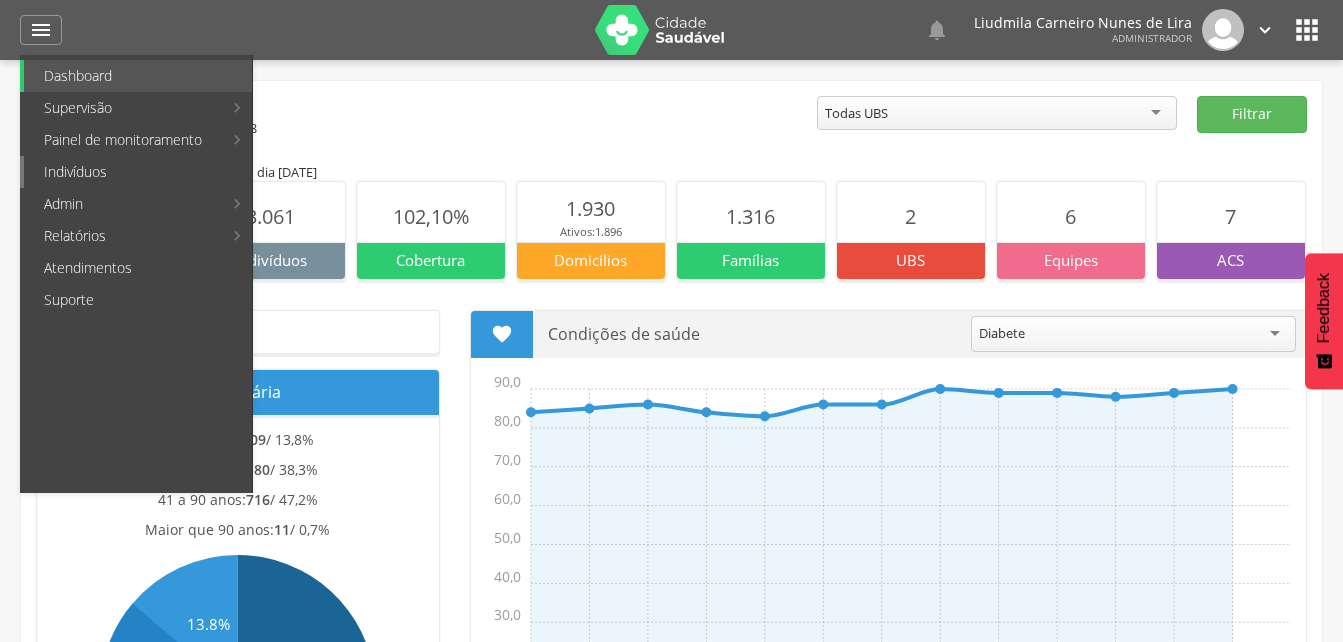 click on "Indivíduos" at bounding box center [138, 172] 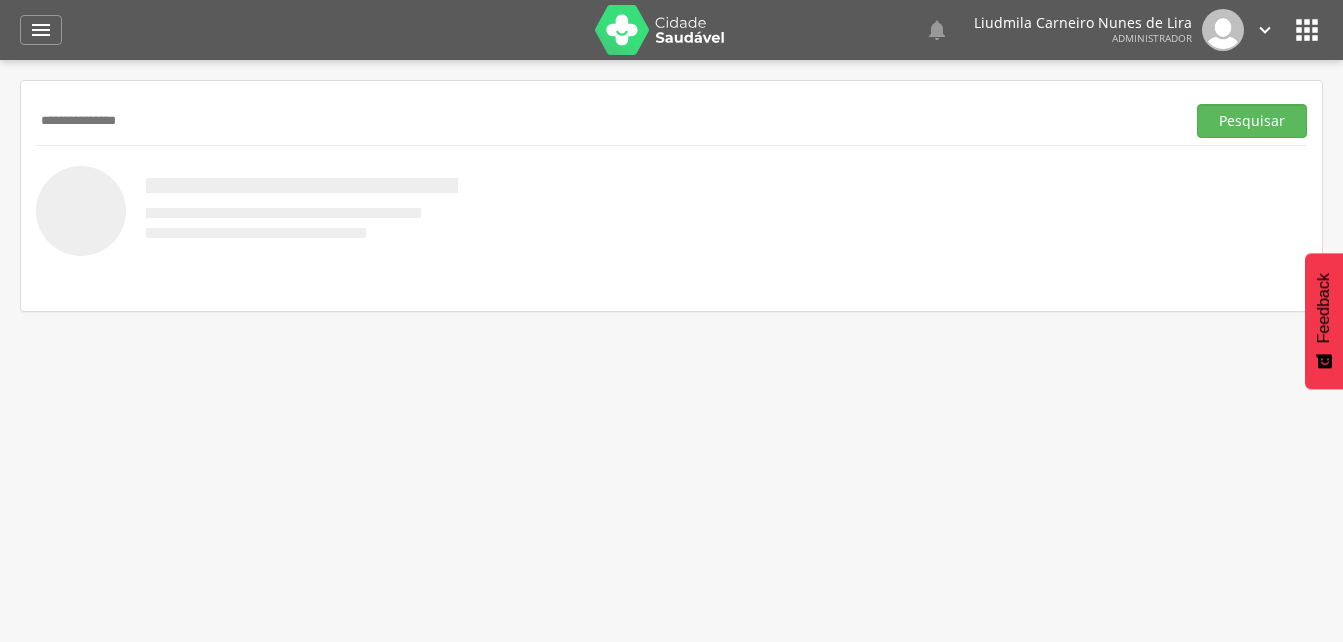 type on "**********" 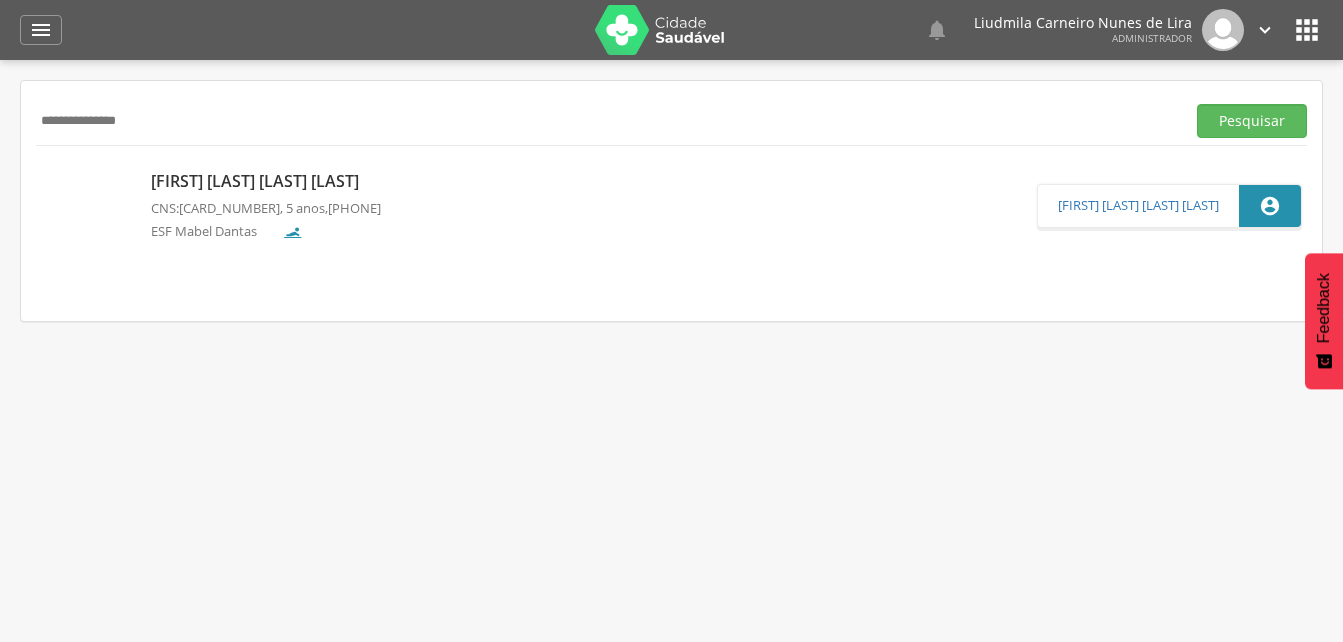click on "[FIRST] [LAST] [LAST] [LAST]" at bounding box center [266, 181] 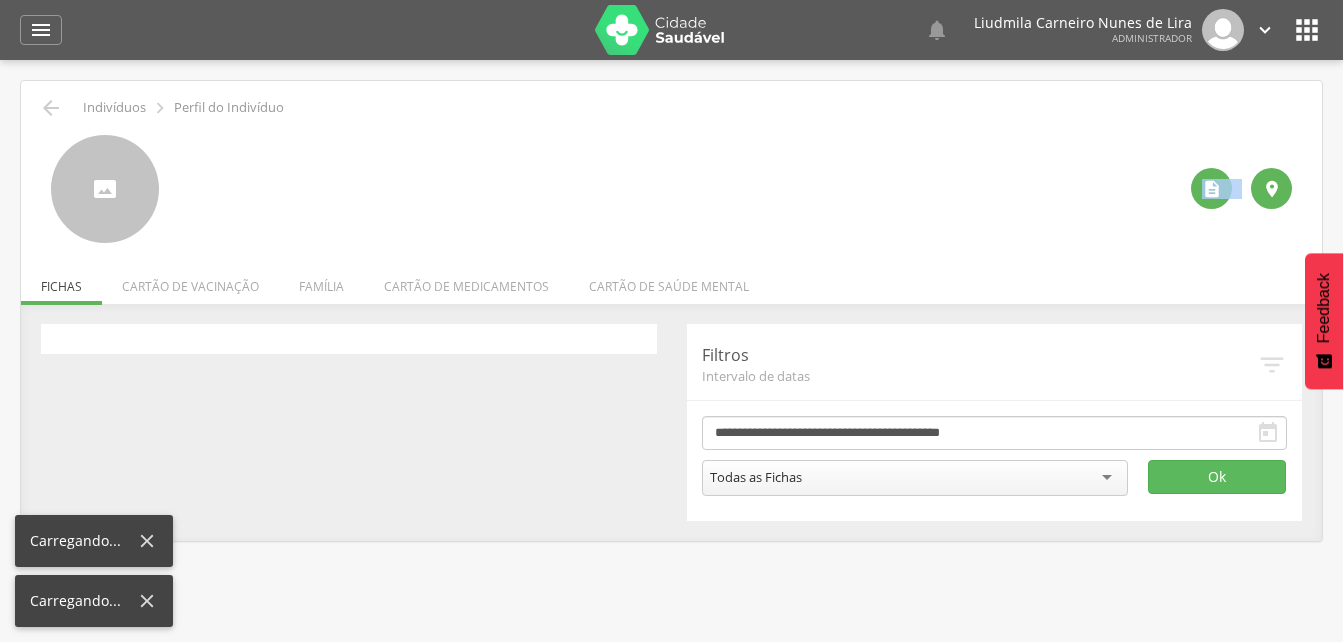 click at bounding box center [184, 189] 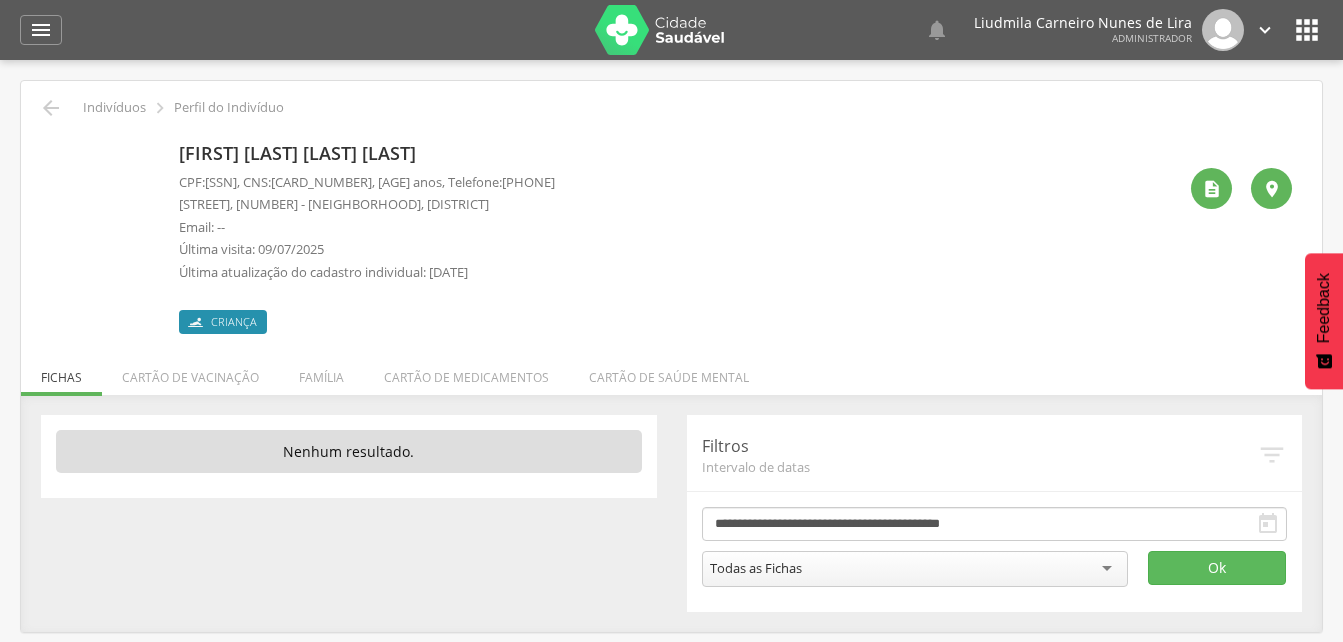 drag, startPoint x: 183, startPoint y: 191, endPoint x: 229, endPoint y: 221, distance: 54.91812 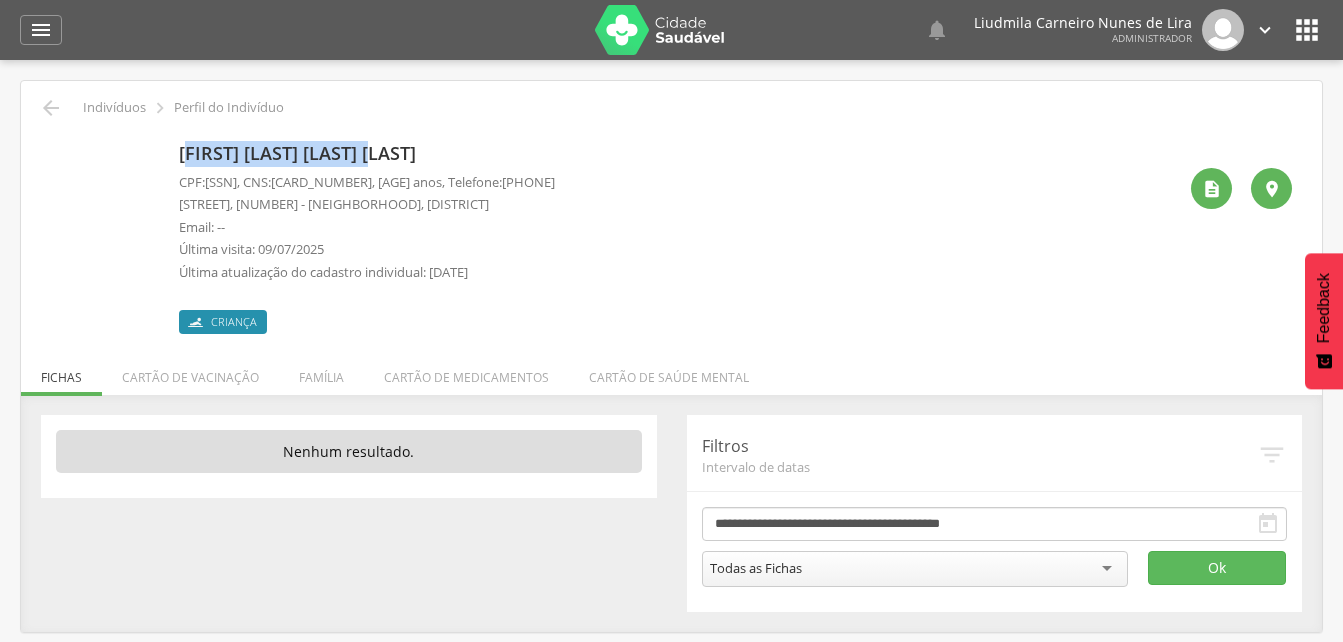 drag, startPoint x: 189, startPoint y: 158, endPoint x: 402, endPoint y: 151, distance: 213.11499 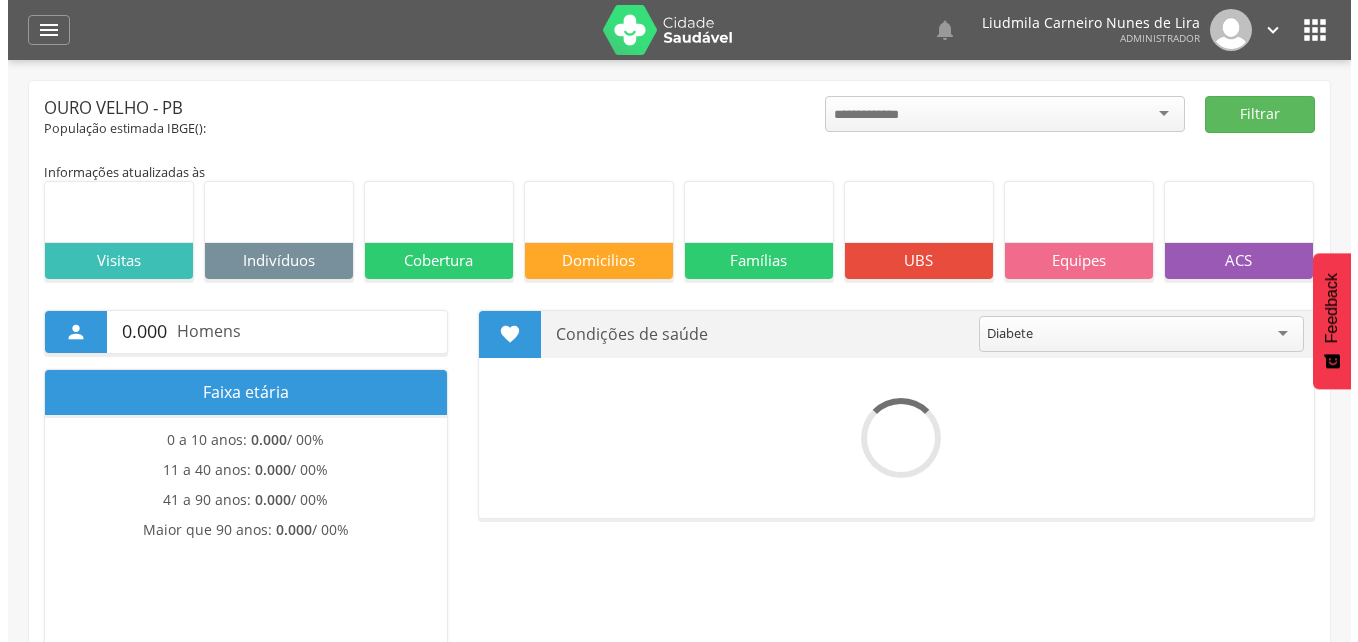 scroll, scrollTop: 0, scrollLeft: 0, axis: both 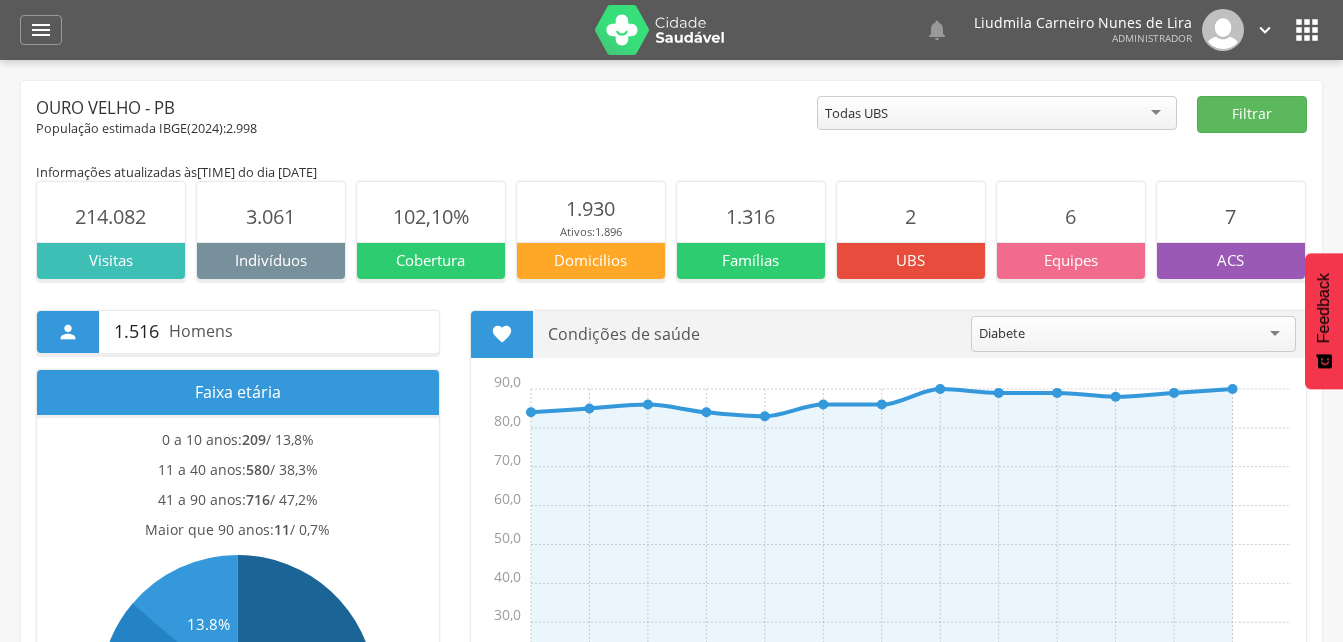 click on "
Dashboard
Supervisão
Produtividade
Mapa da cidade
Mapa de cobertura
Ranking
App desatualizado
Última sincronização
Painel de monitoramento
Indicadores
Bolsa Família
Colo de Útero e Mama
Controle Aedes
Controle DCNT
Mortalidade Infantil
Mortalidade Materna
Saúde Mental
Pessoas com Deficiência
Pré-Natal
Puericultura
Sala de situação
Mapa dinâmico
Buscas ativas
Indivíduos
Admin
Mapeamento
Ruas
Tipos de mapeamento
Relatórios
Acompanhamento
Personalizados
Mapeamentos
Atendimentos
Suporte
0

" at bounding box center (671, 30) 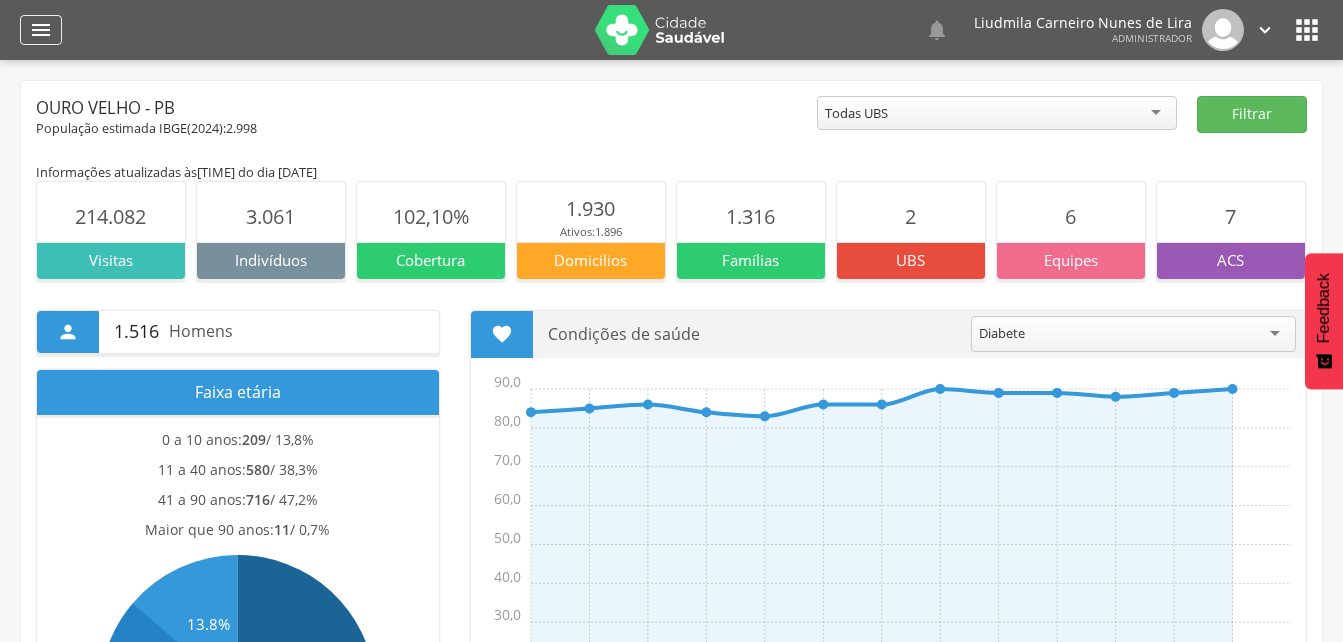 click on "" at bounding box center (41, 30) 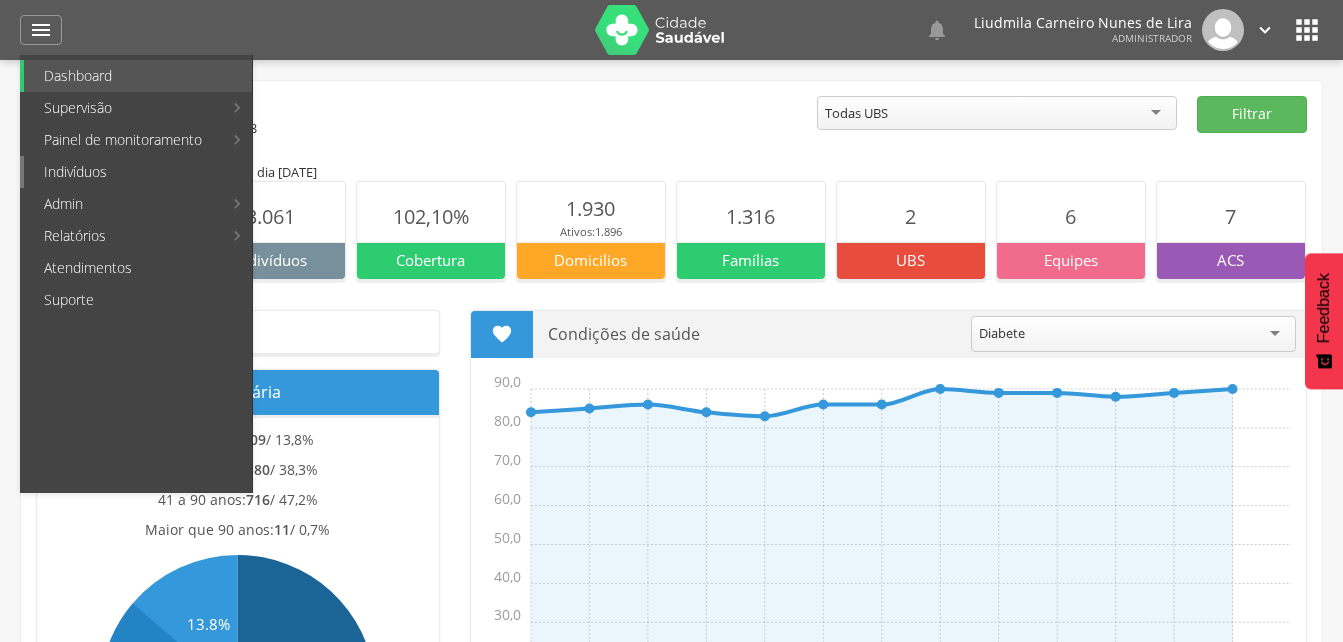 click on "Indivíduos" at bounding box center (138, 172) 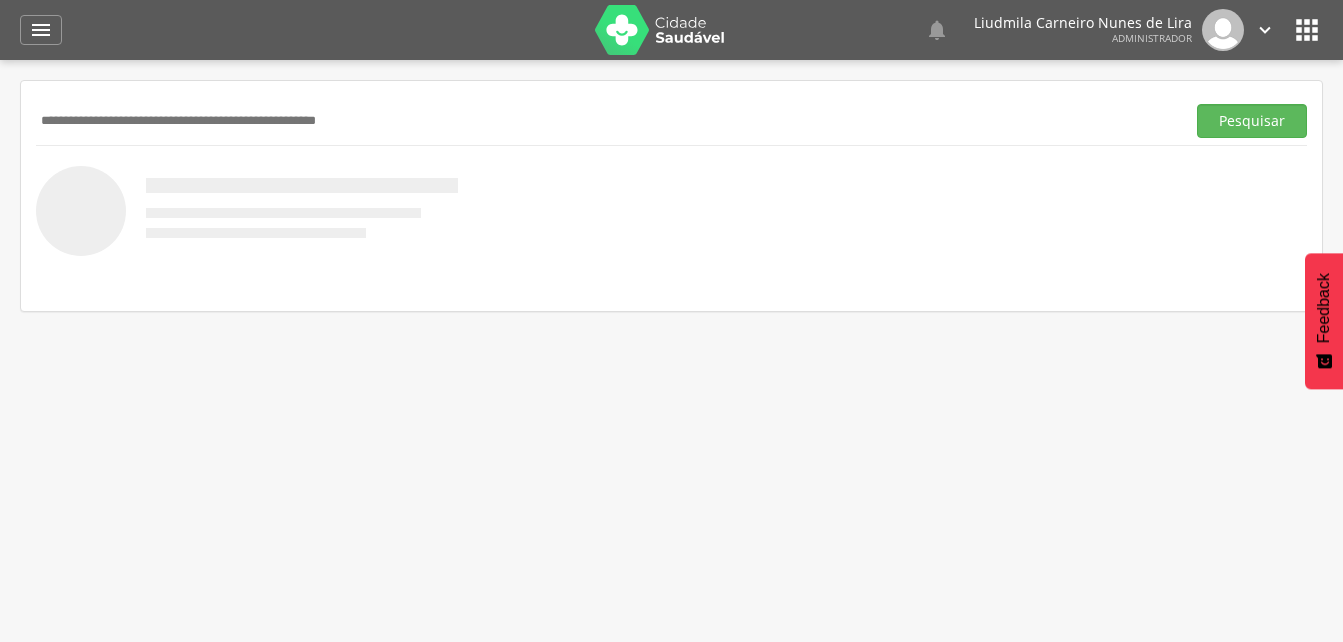 paste on "**********" 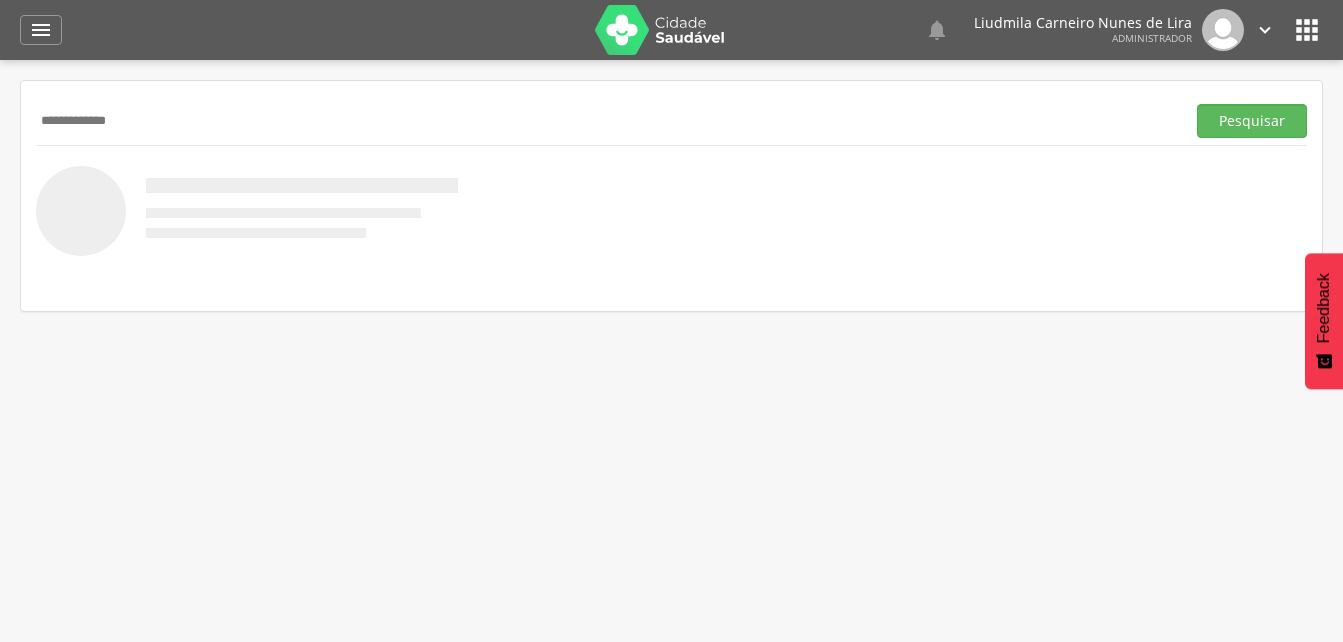 click on "Pesquisar" at bounding box center (1252, 121) 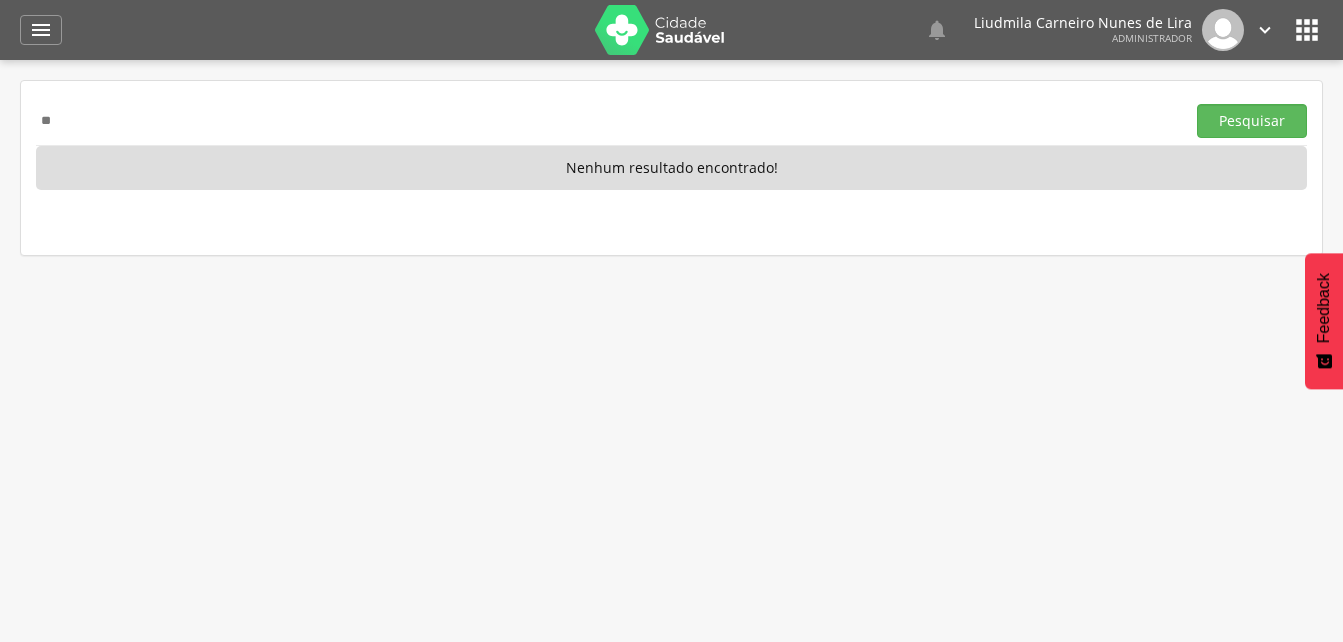 type on "*" 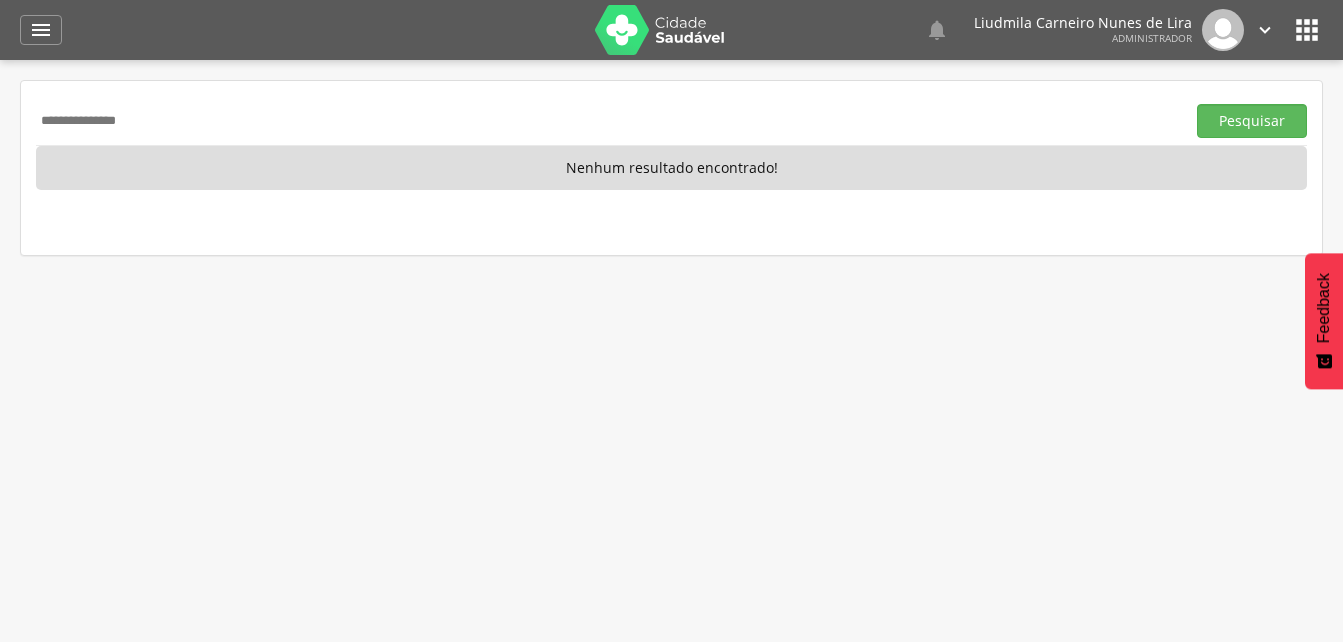 type on "**********" 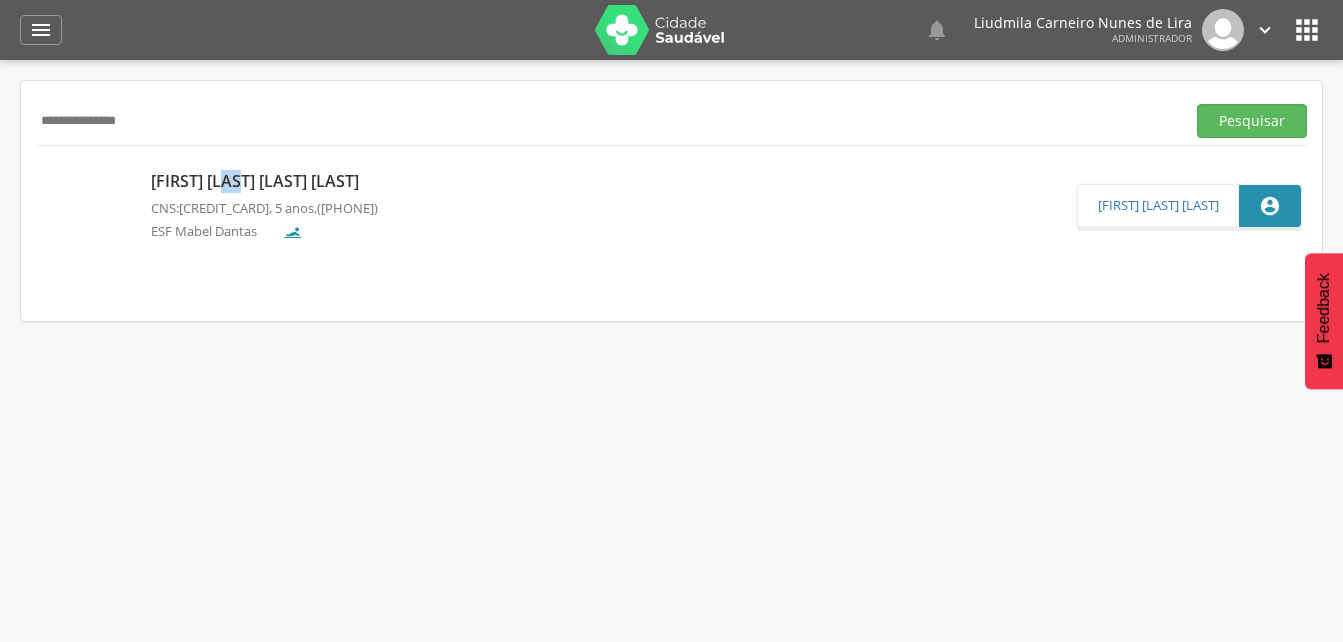 drag, startPoint x: 256, startPoint y: 152, endPoint x: 231, endPoint y: 176, distance: 34.655445 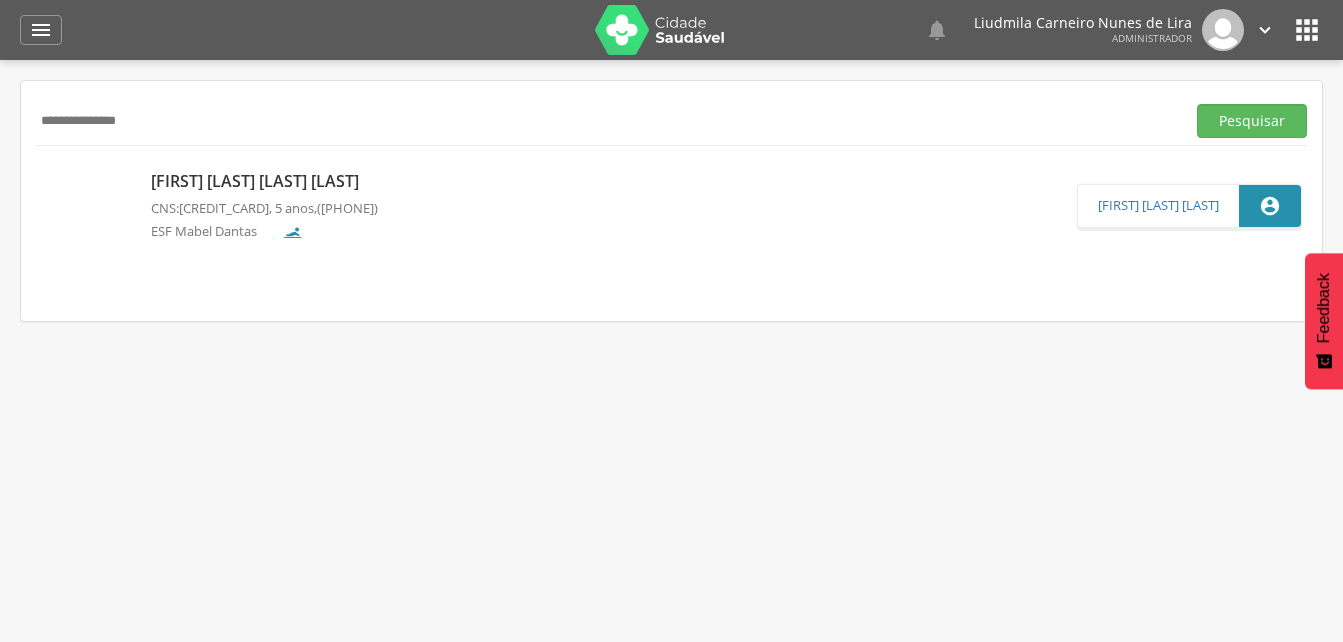 click on "[FIRST] [LAST] [LAST] [LAST]
CNS: [CARD_NUMBER], [AGE] anos, [PHONE]
[STREET] [NUMBER] - [NEIGHBORHOOD] [NEIGHBORHOOD] [CITY]/[STATE]
Email: [EMAIL]
Responsável" at bounding box center (0, 0) 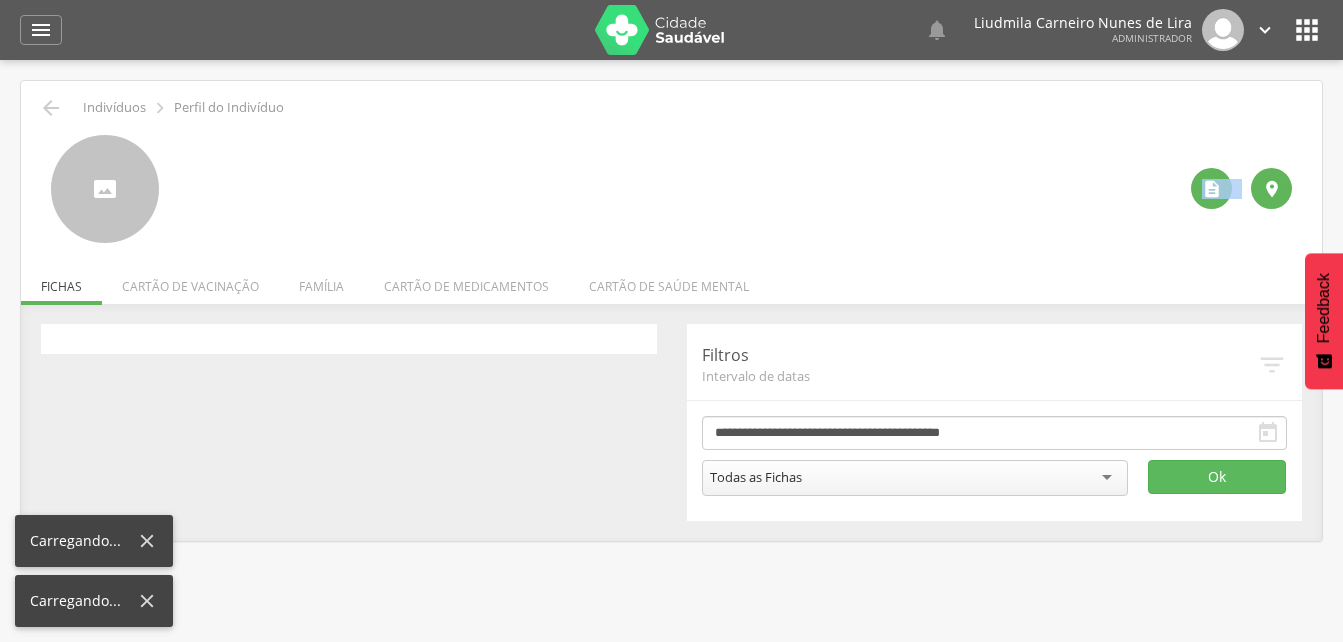 click at bounding box center [677, 189] 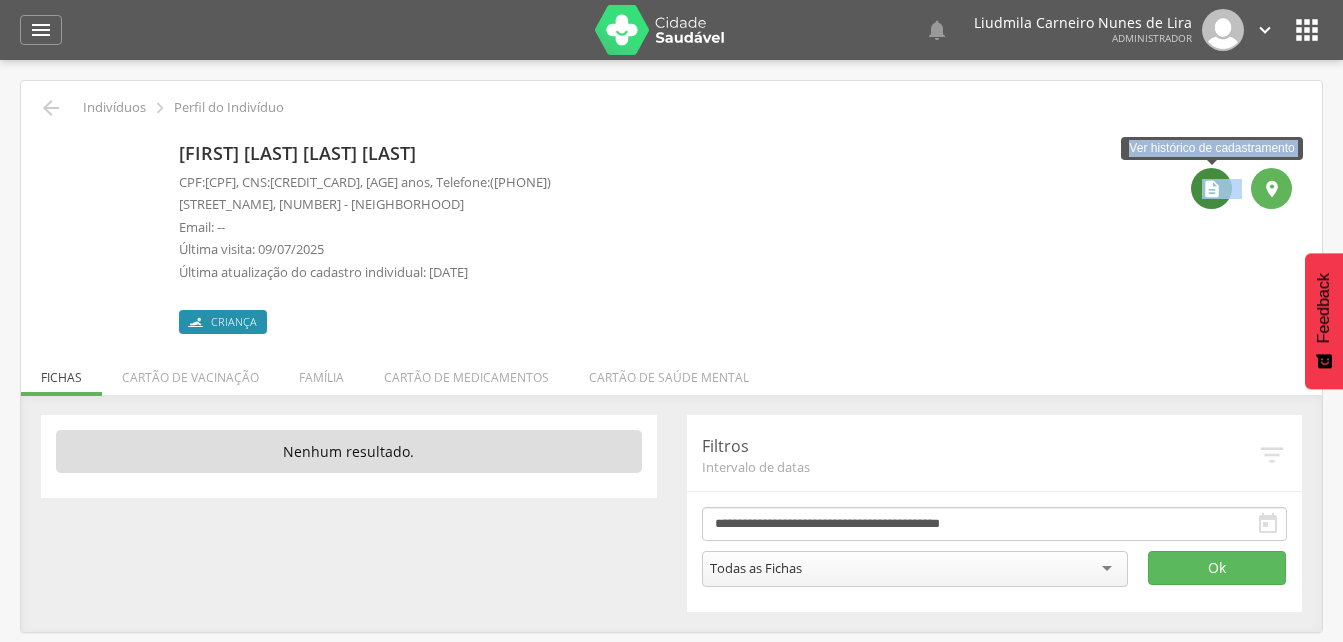 click on "" at bounding box center [1211, 188] 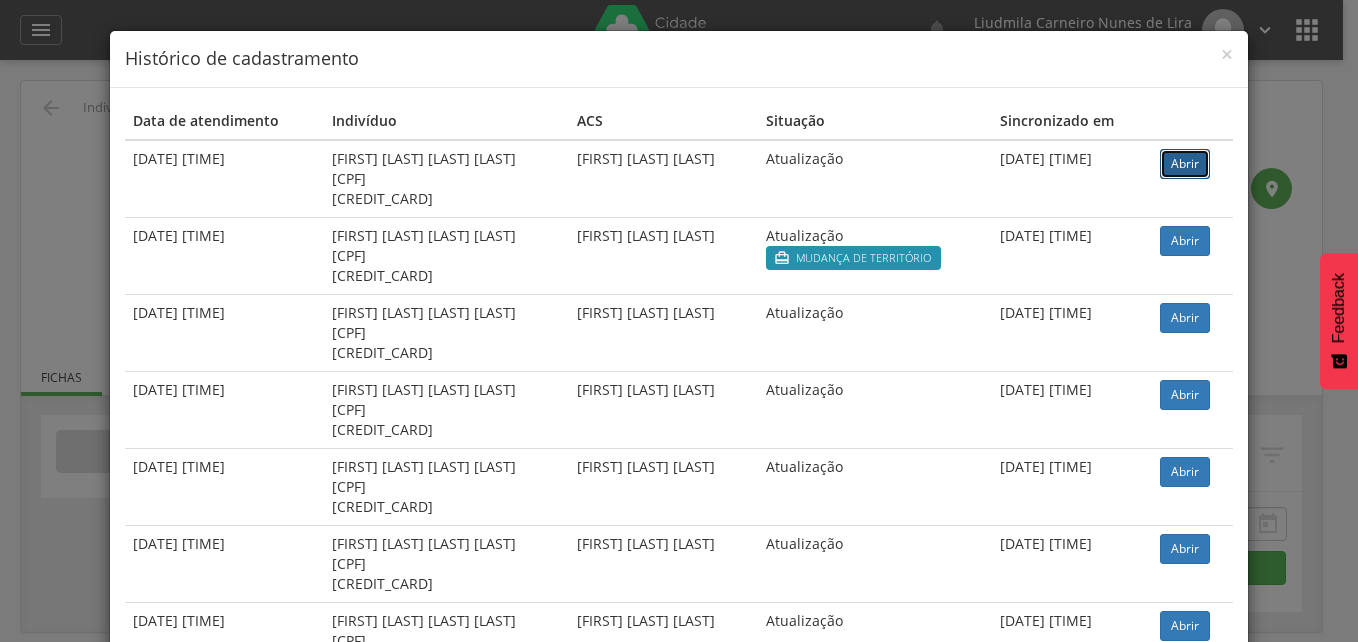 click on "Abrir" at bounding box center [1185, 164] 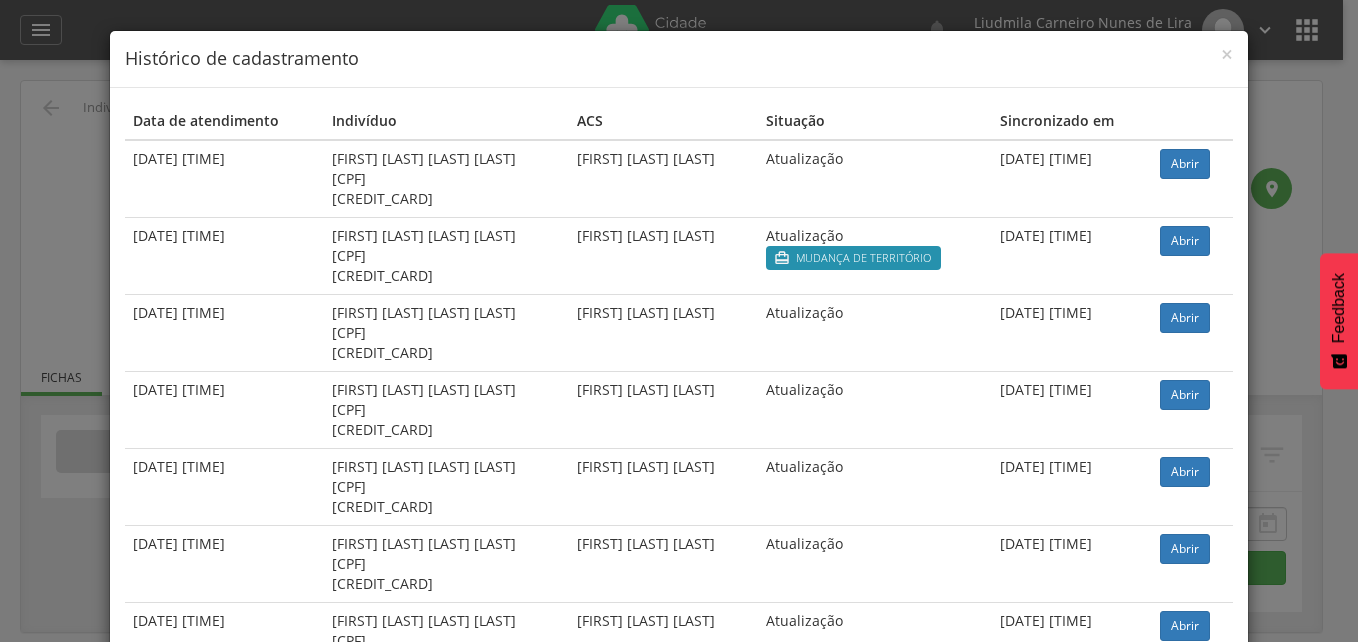 drag, startPoint x: 303, startPoint y: 157, endPoint x: 508, endPoint y: 149, distance: 205.15604 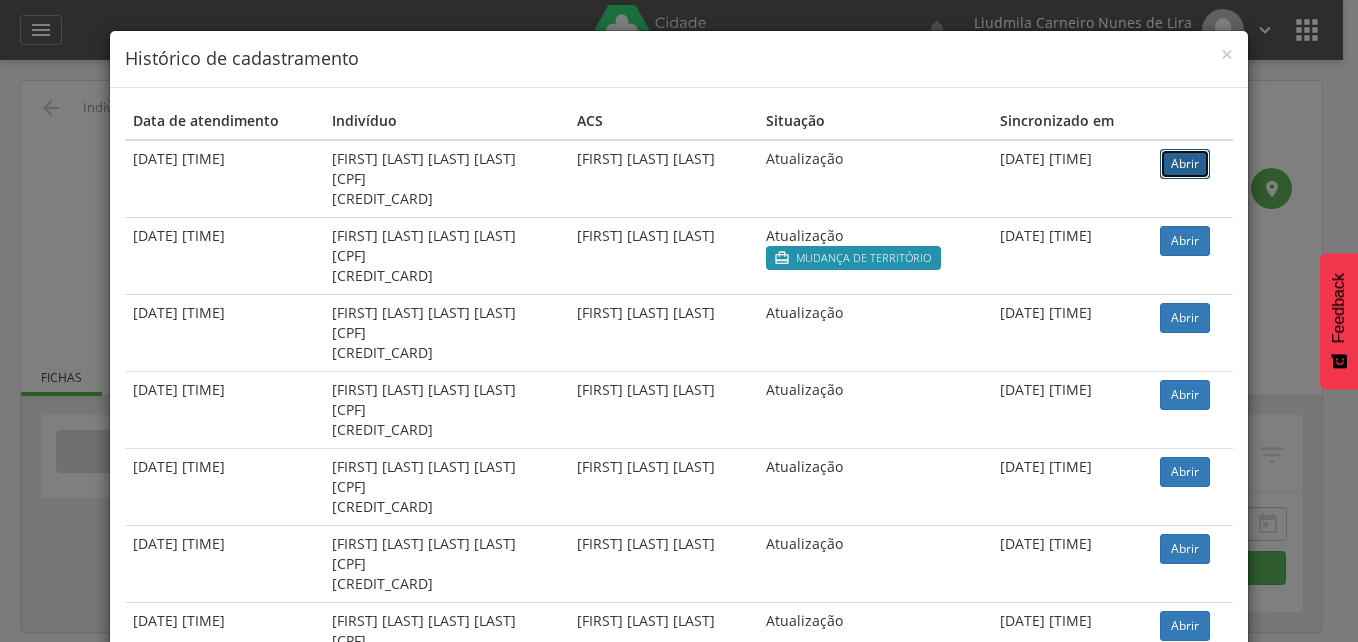 click on "Abrir" at bounding box center [1185, 164] 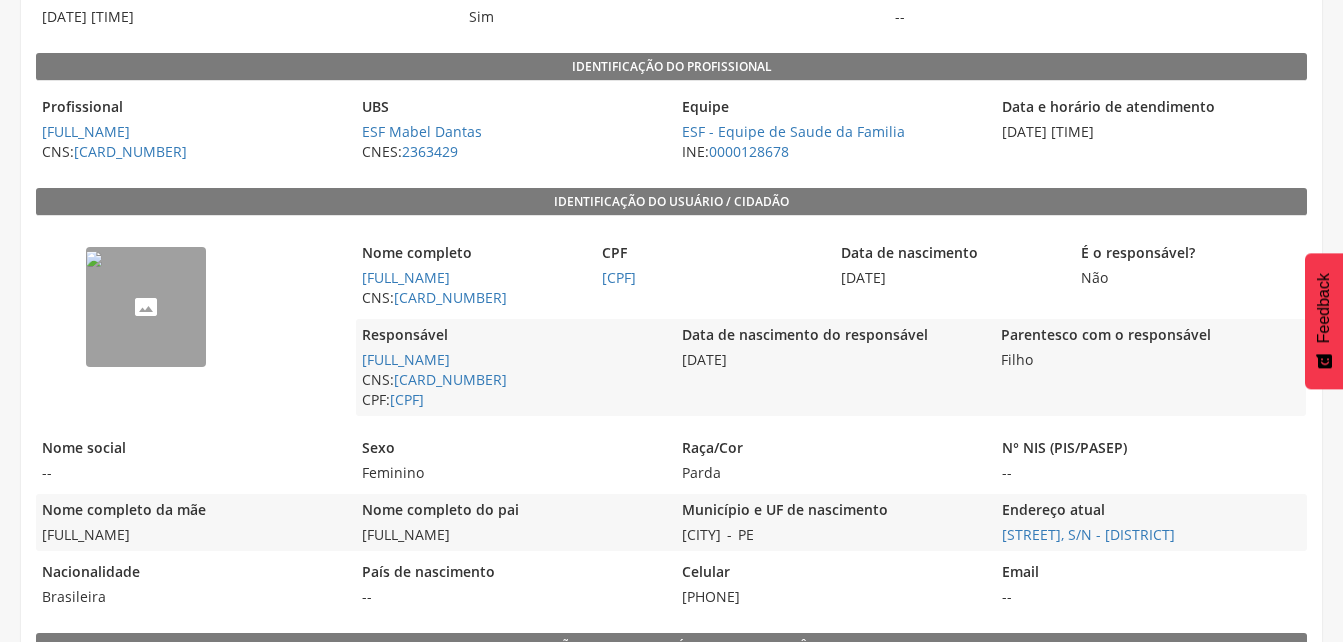scroll, scrollTop: 244, scrollLeft: 0, axis: vertical 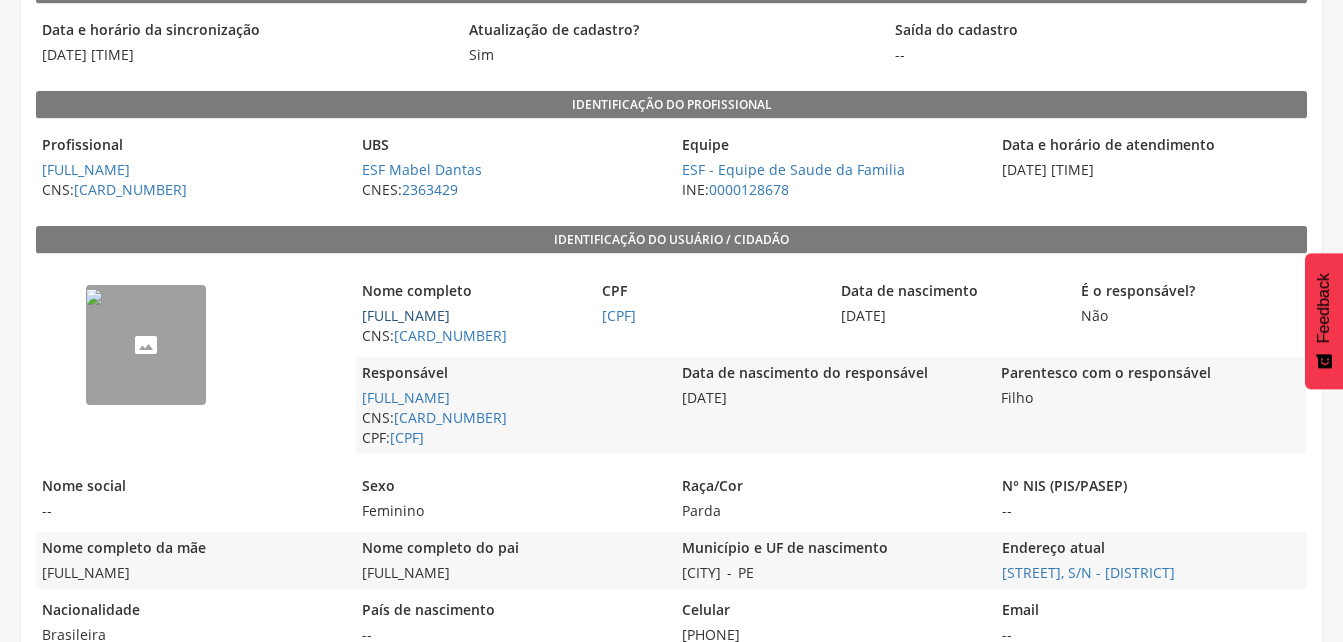 click on "[FIRST] [LAST] [LAST] [LAST]" at bounding box center (406, 315) 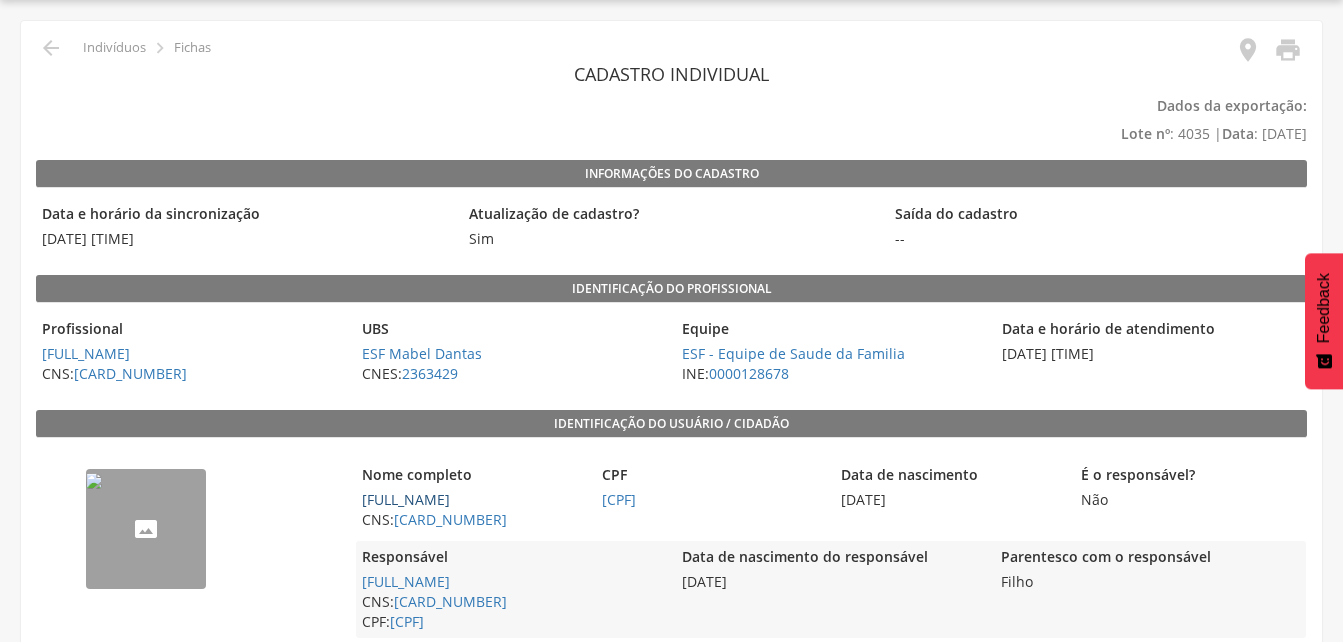 click on "**********" at bounding box center [0, 0] 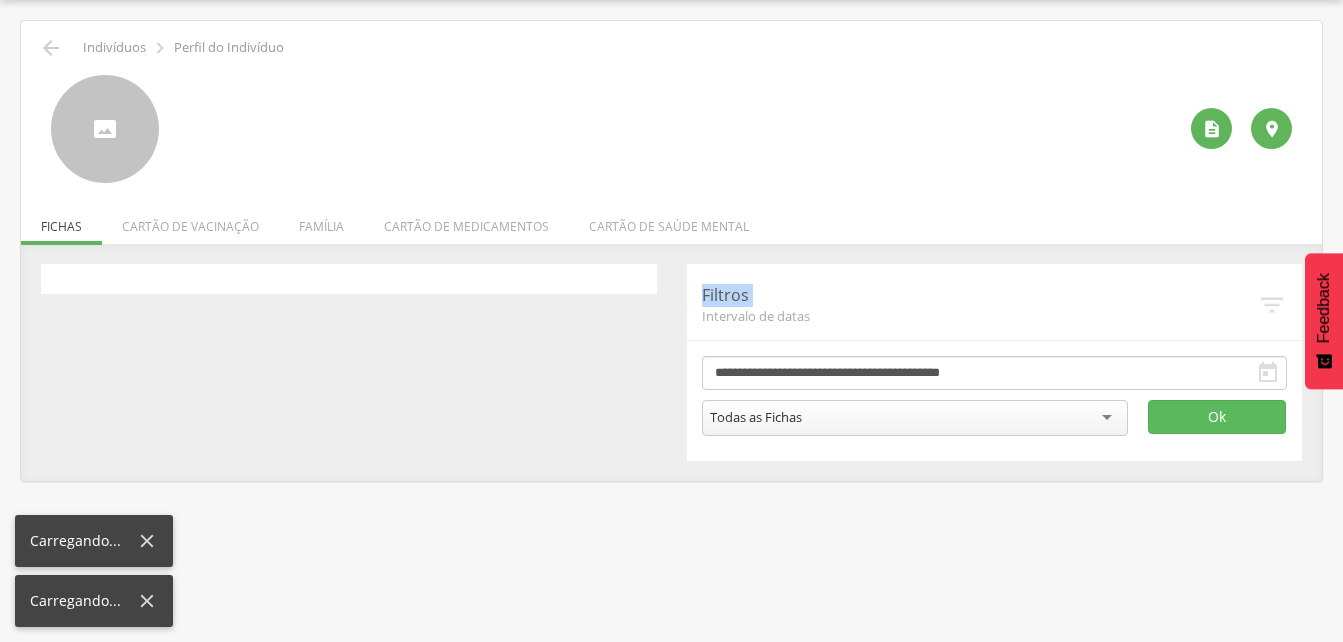 click on "**********" at bounding box center [671, 362] 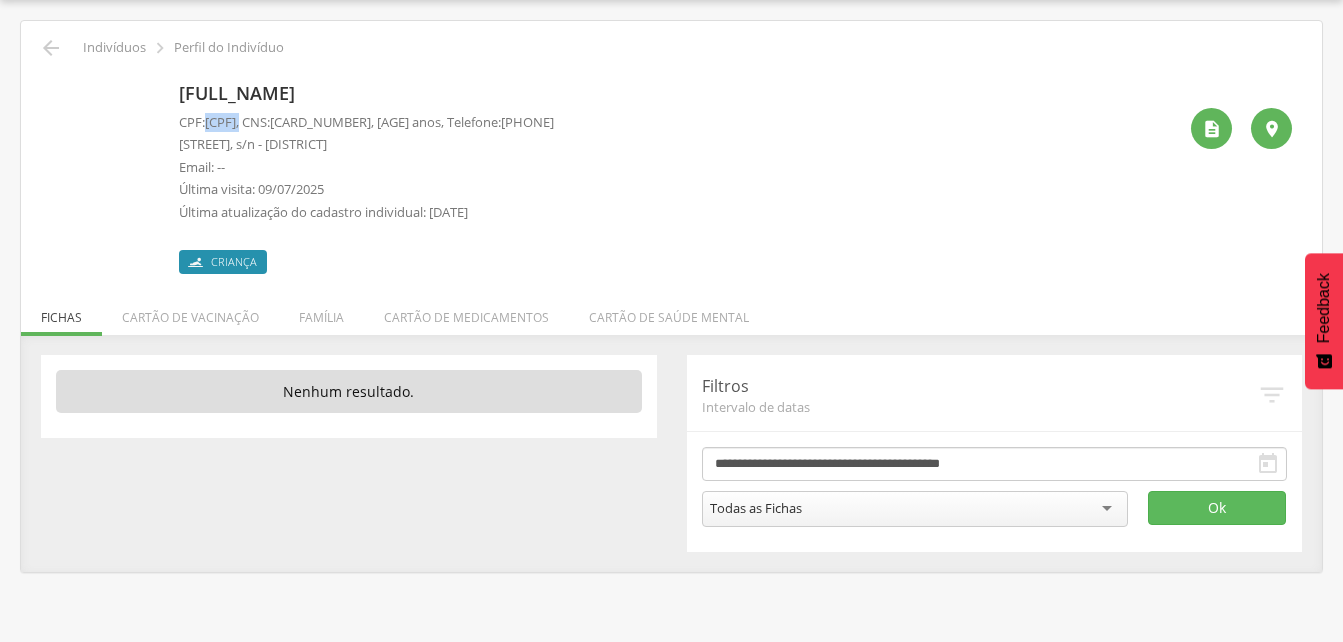 drag, startPoint x: 207, startPoint y: 123, endPoint x: 303, endPoint y: 128, distance: 96.13012 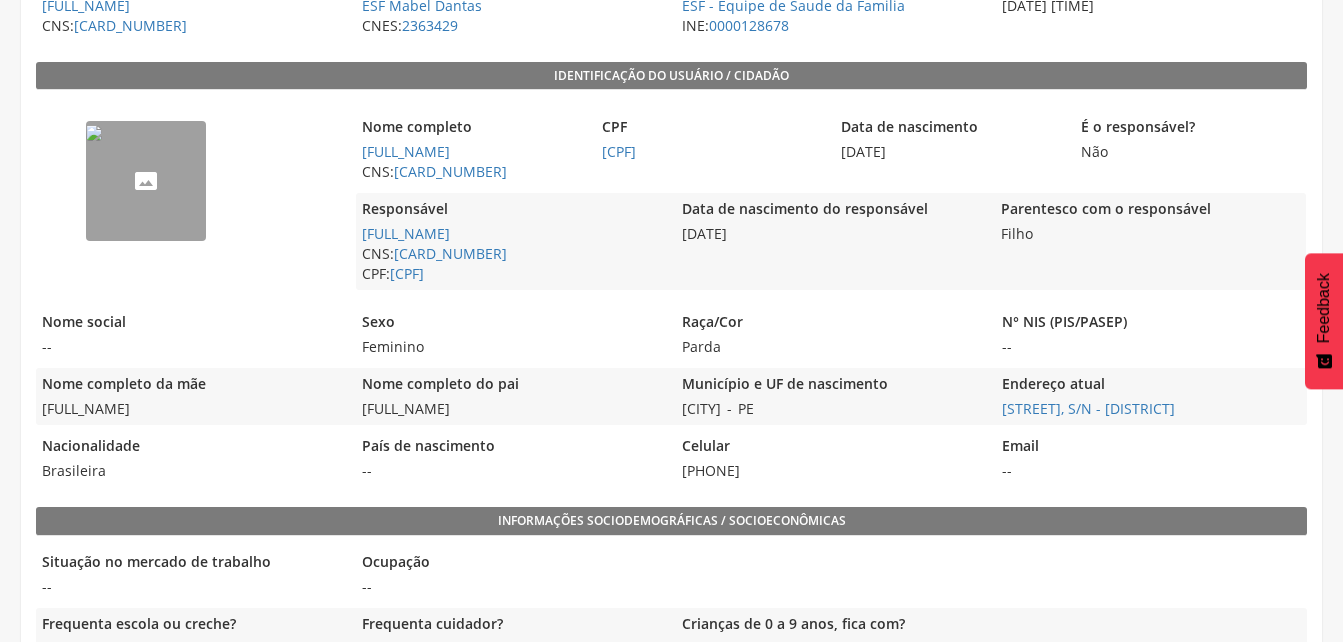 scroll, scrollTop: 426, scrollLeft: 0, axis: vertical 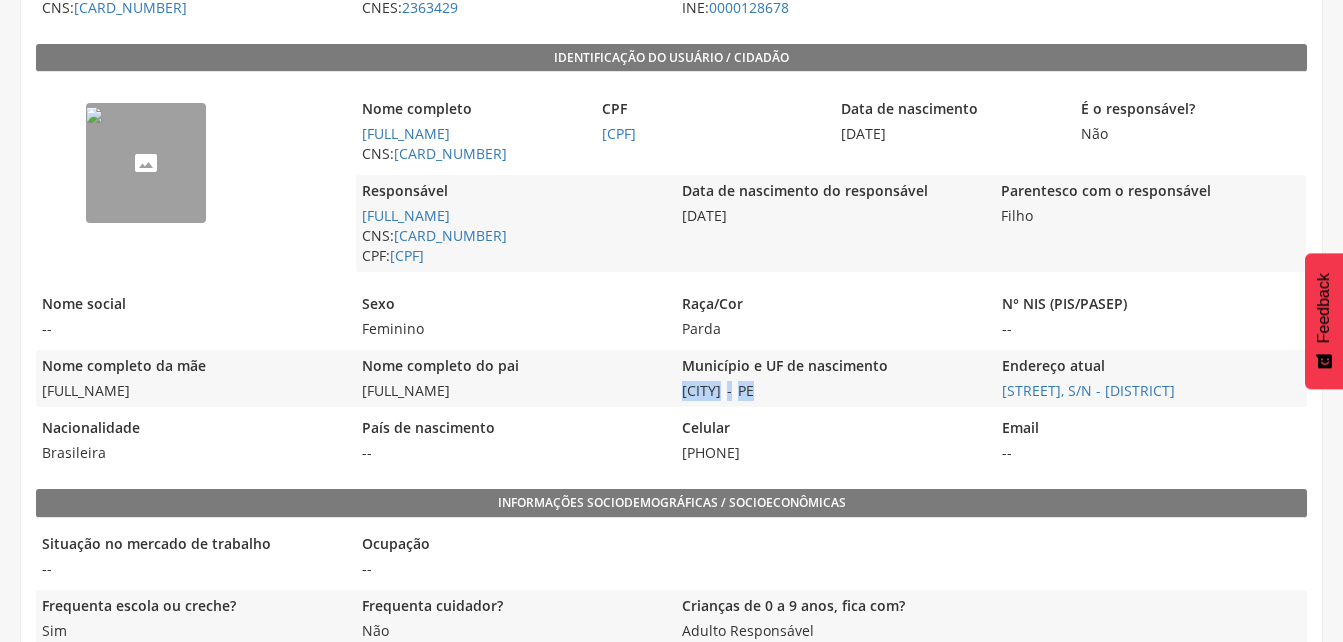 drag, startPoint x: 677, startPoint y: 389, endPoint x: 830, endPoint y: 396, distance: 153.16005 